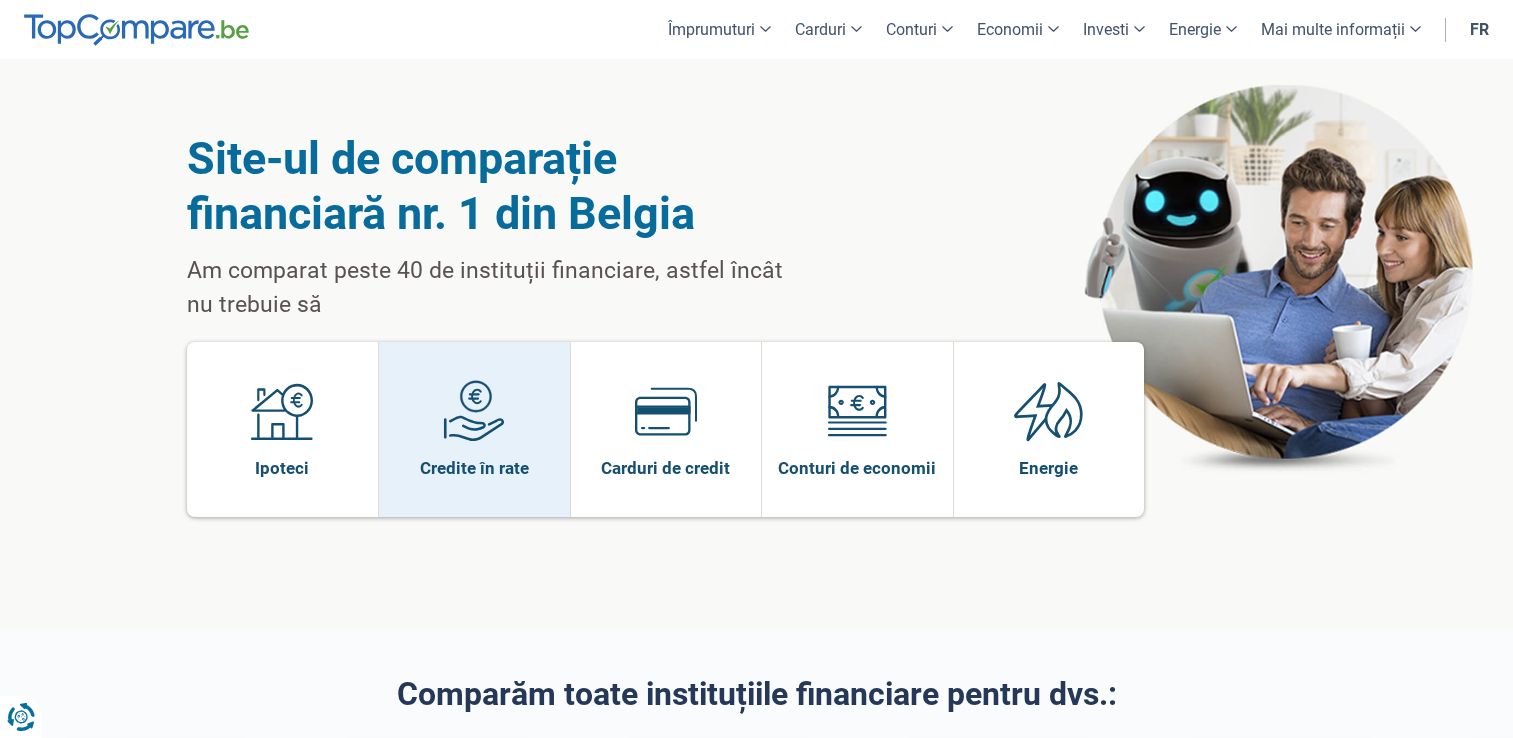 scroll, scrollTop: 0, scrollLeft: 0, axis: both 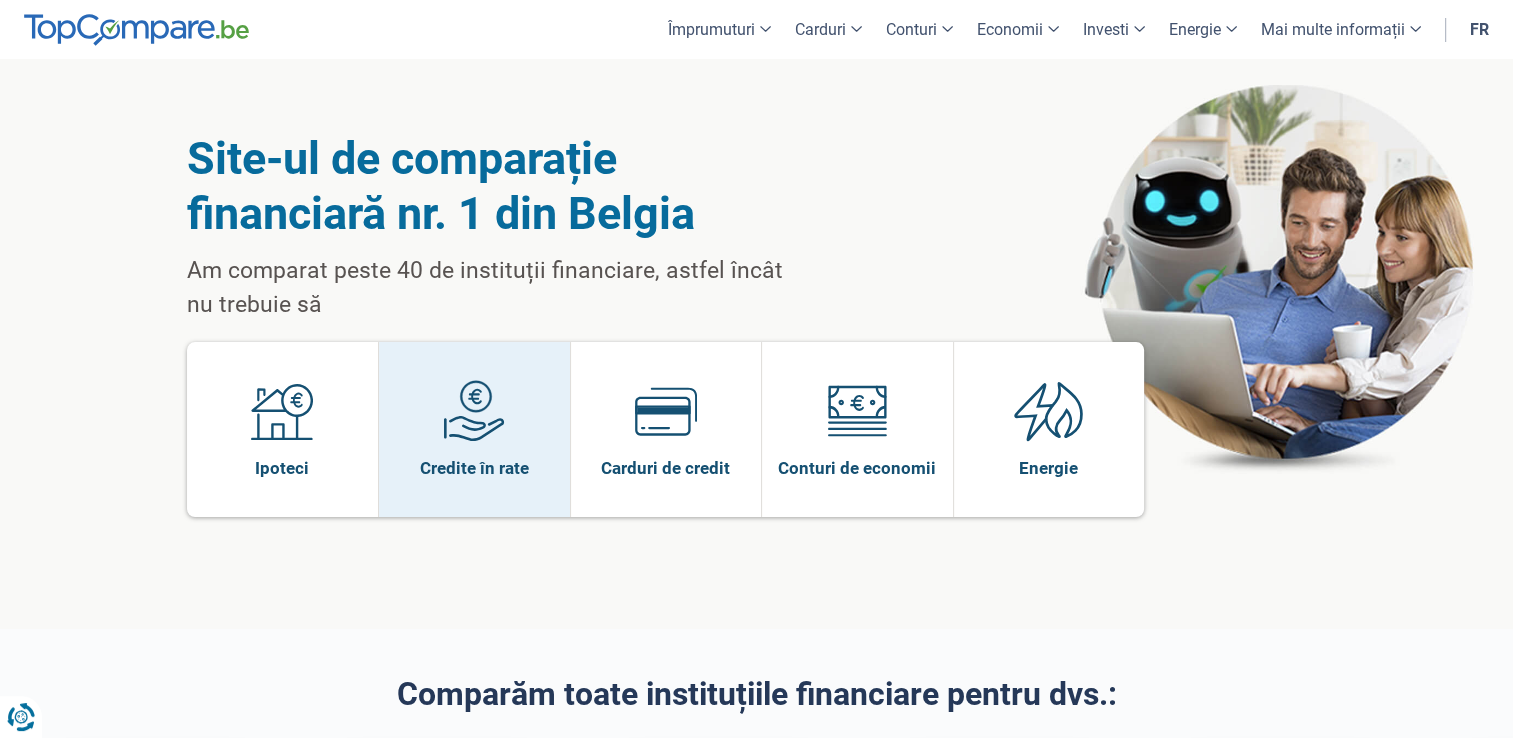 drag, startPoint x: 0, startPoint y: 0, endPoint x: 524, endPoint y: 424, distance: 674.0564 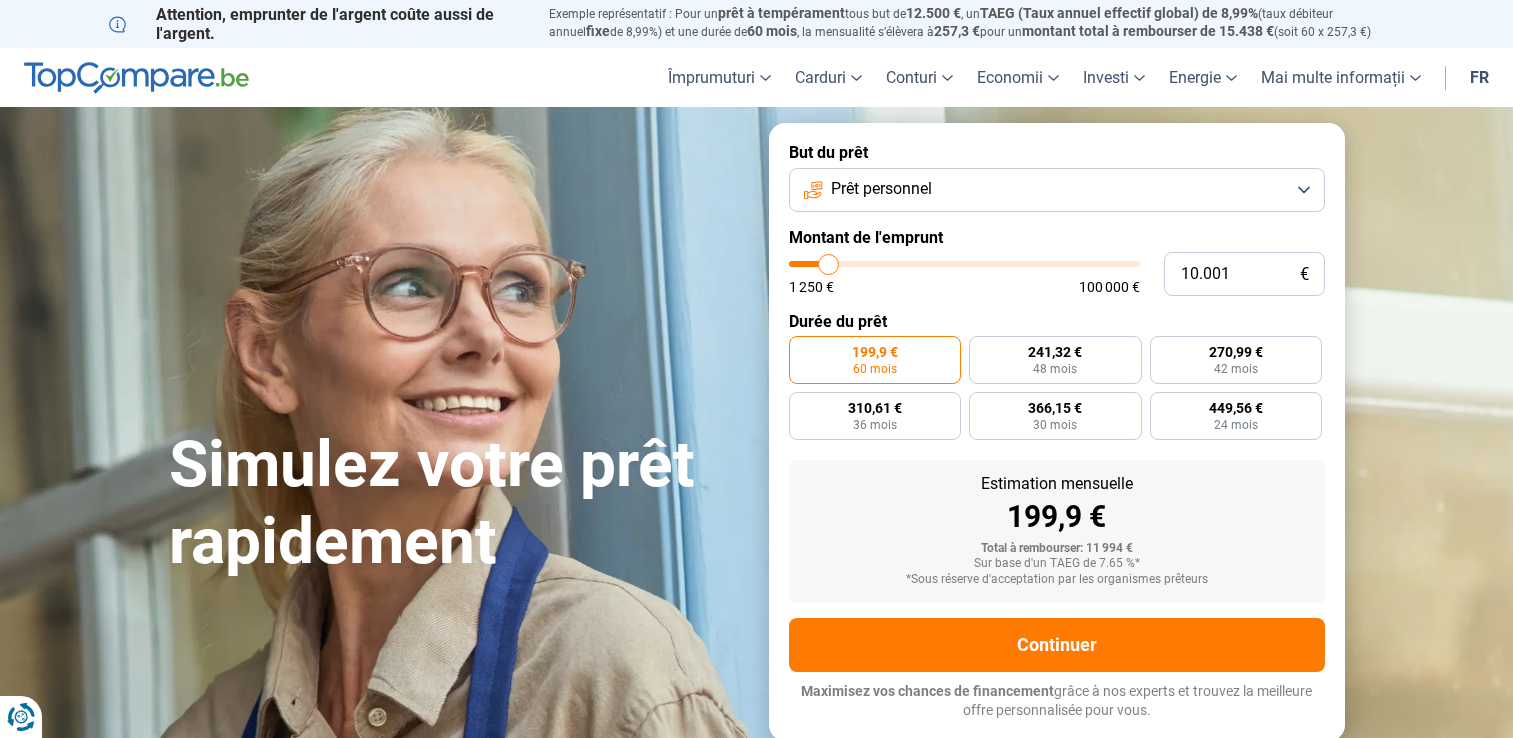 scroll, scrollTop: 0, scrollLeft: 0, axis: both 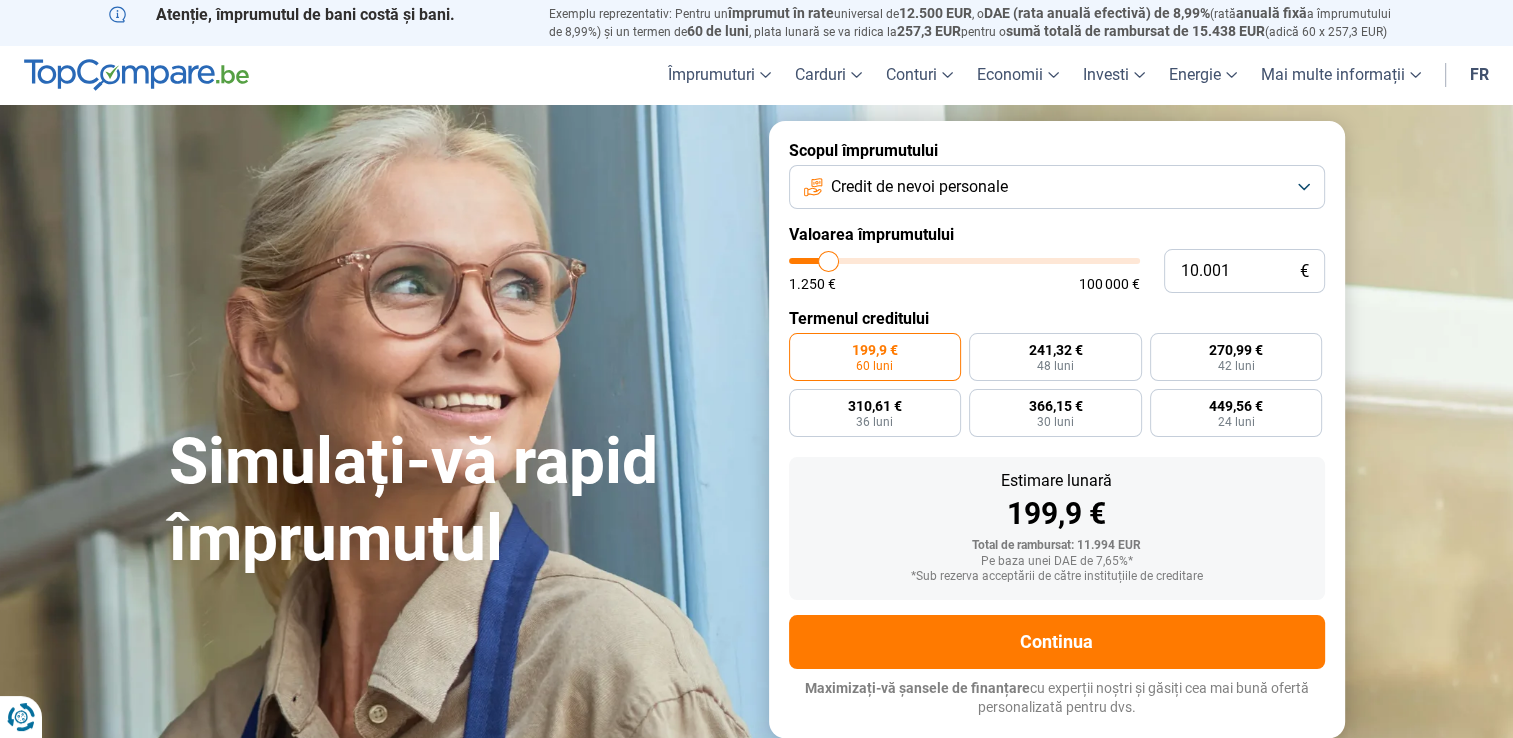 type on "46.000" 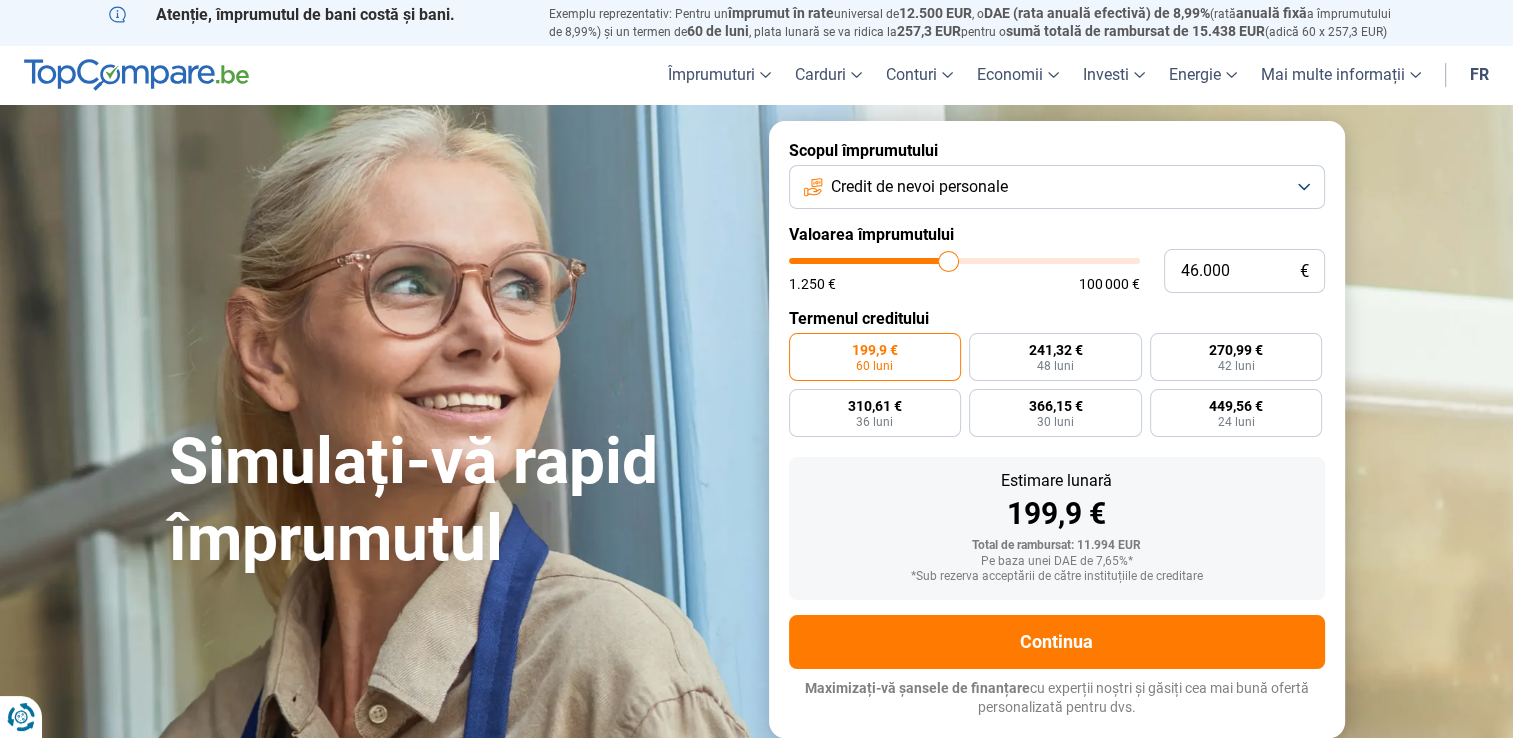 type on "46000" 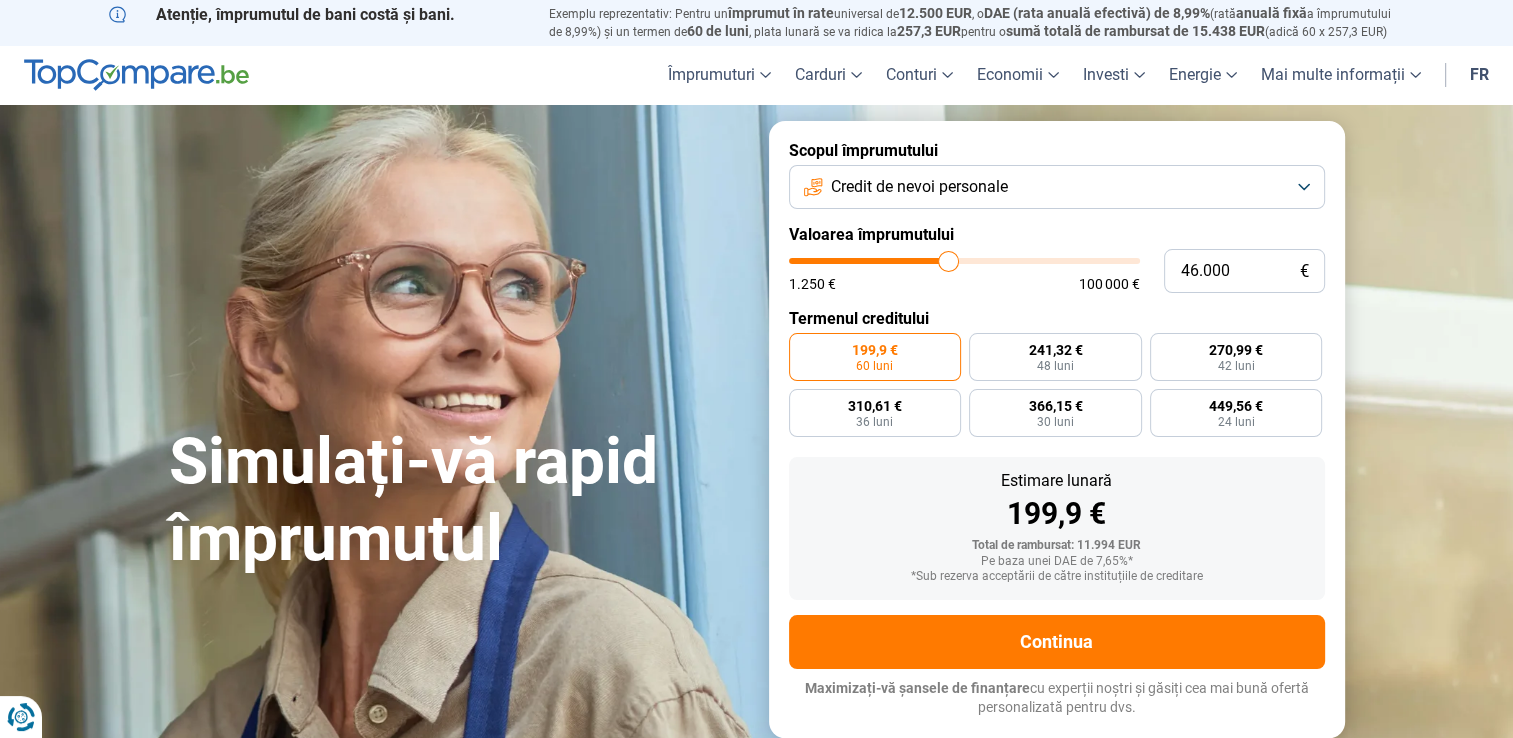radio on "false" 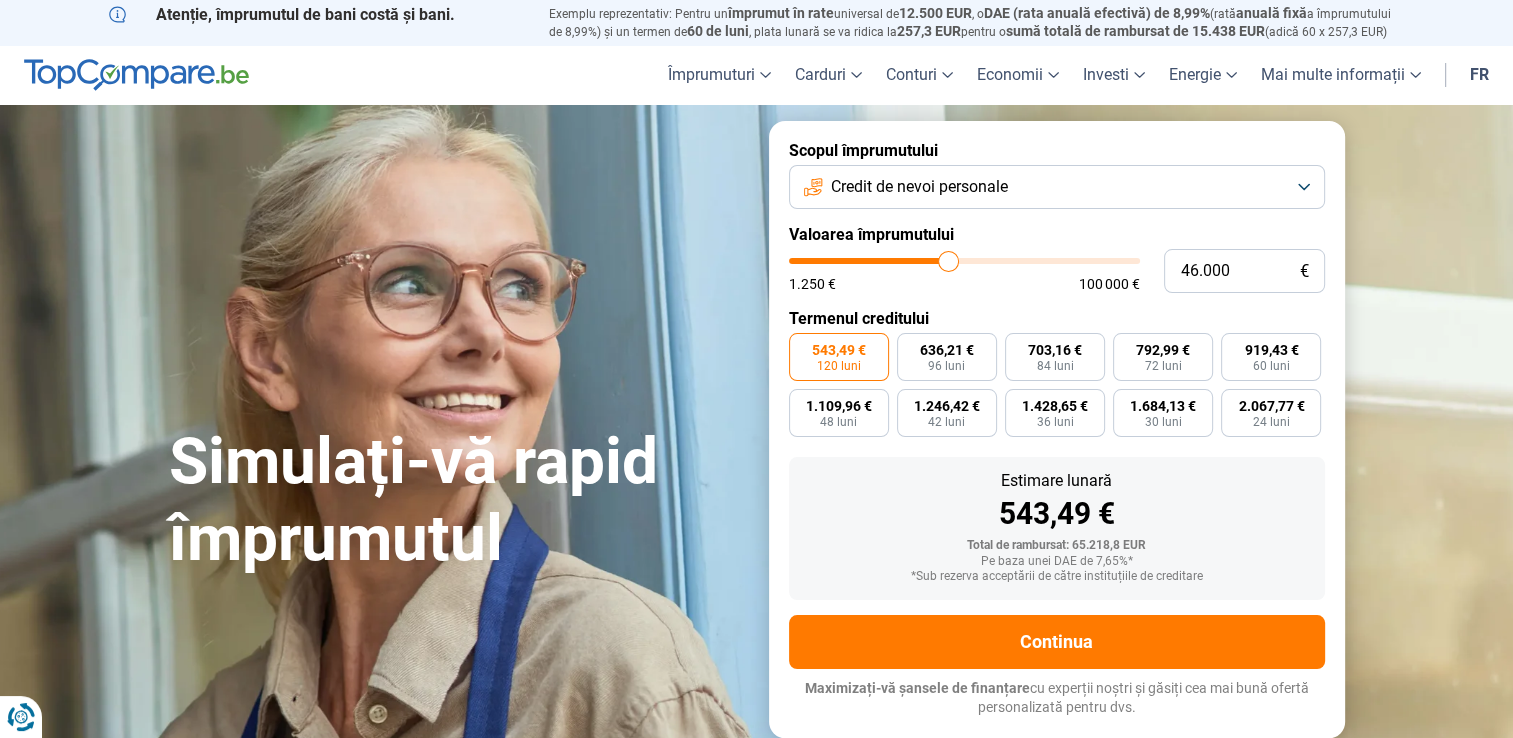 type on "52.500" 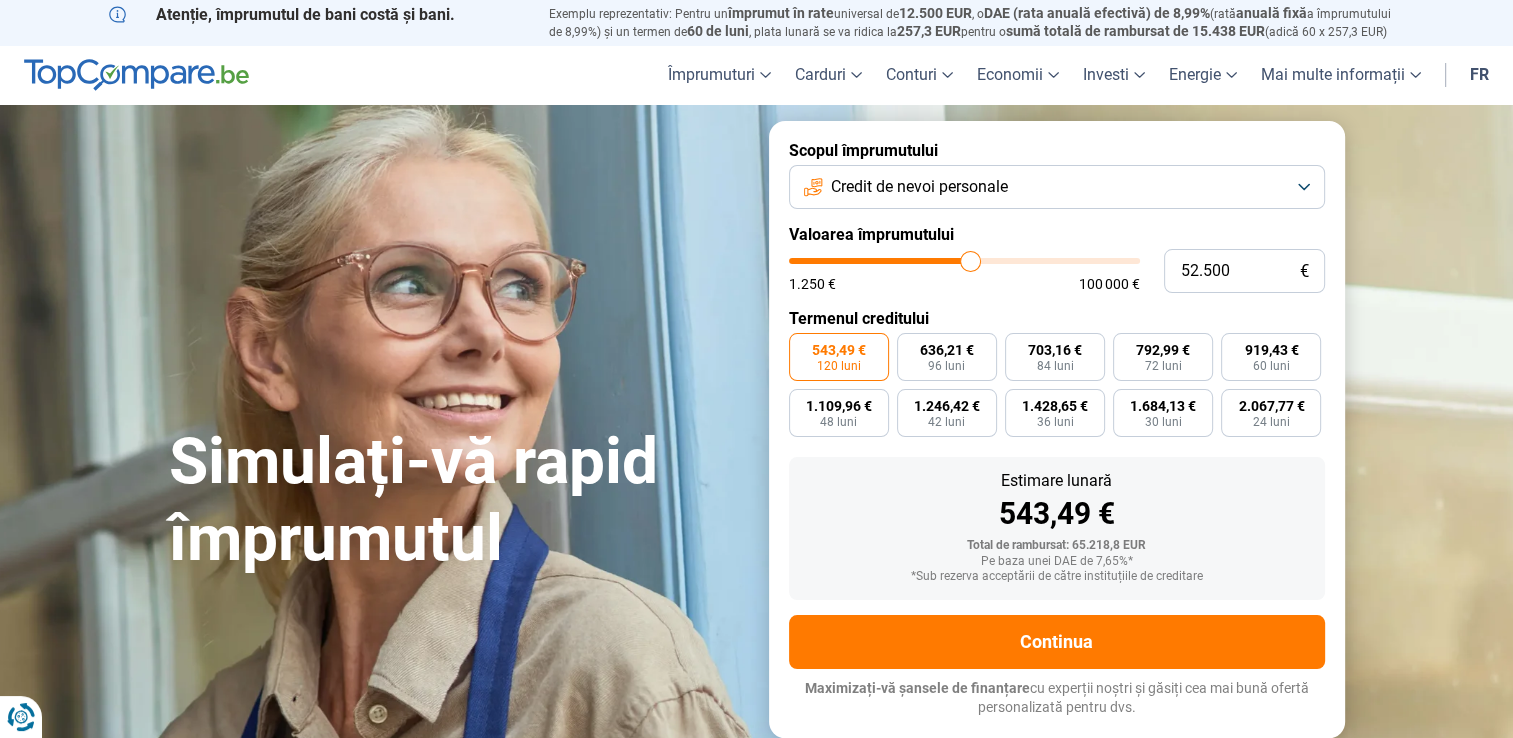 type on "52500" 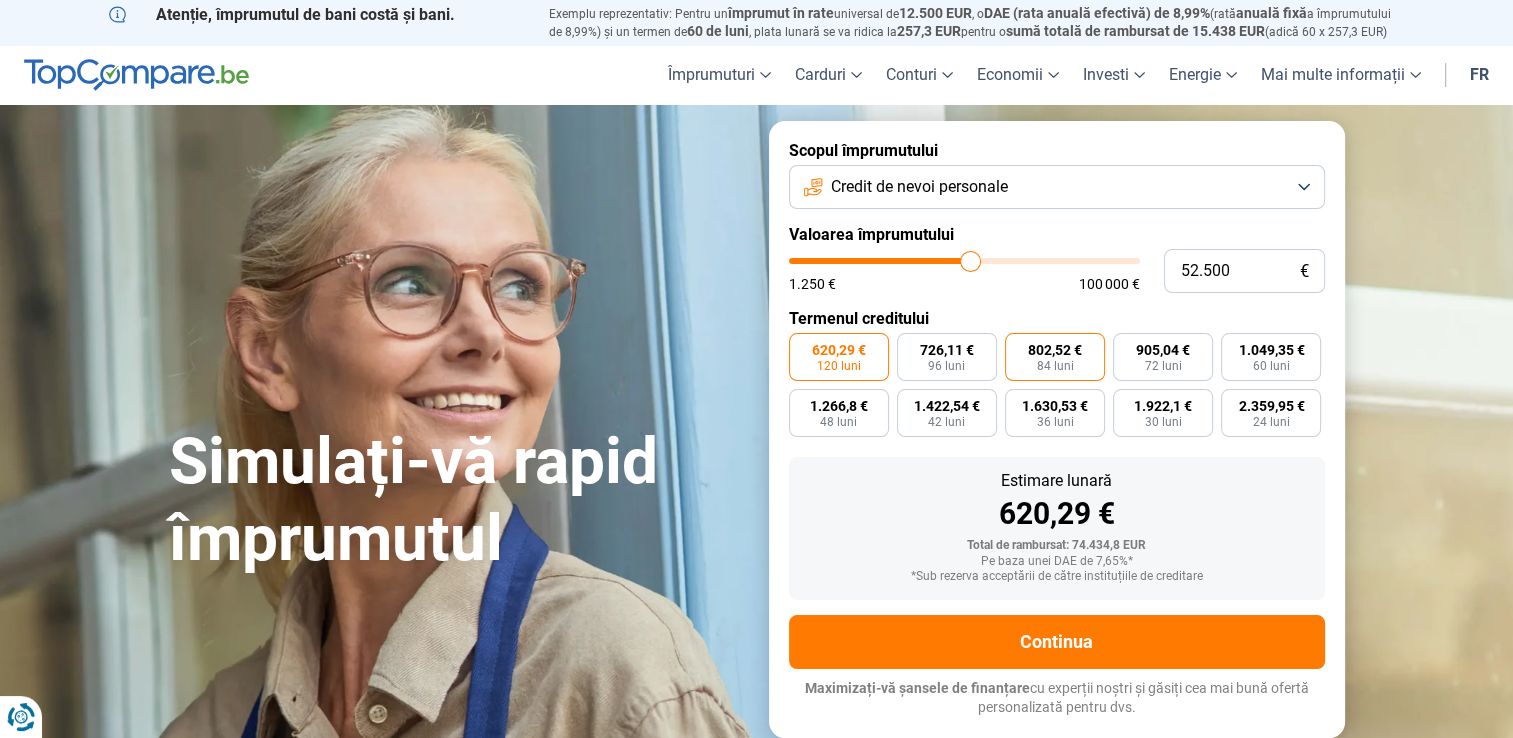 click on "802,52 €" at bounding box center (1055, 350) 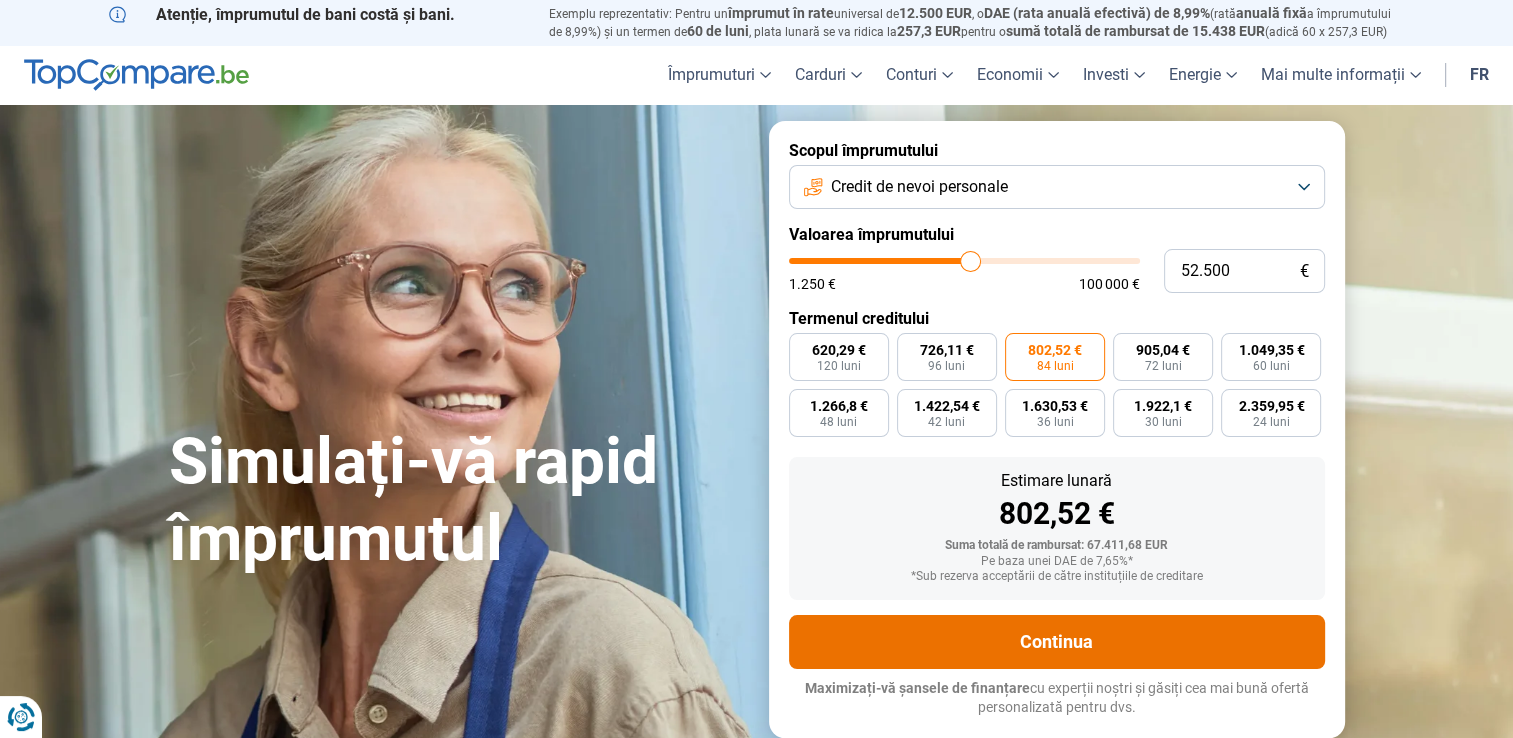 click on "Continua" at bounding box center [1057, 642] 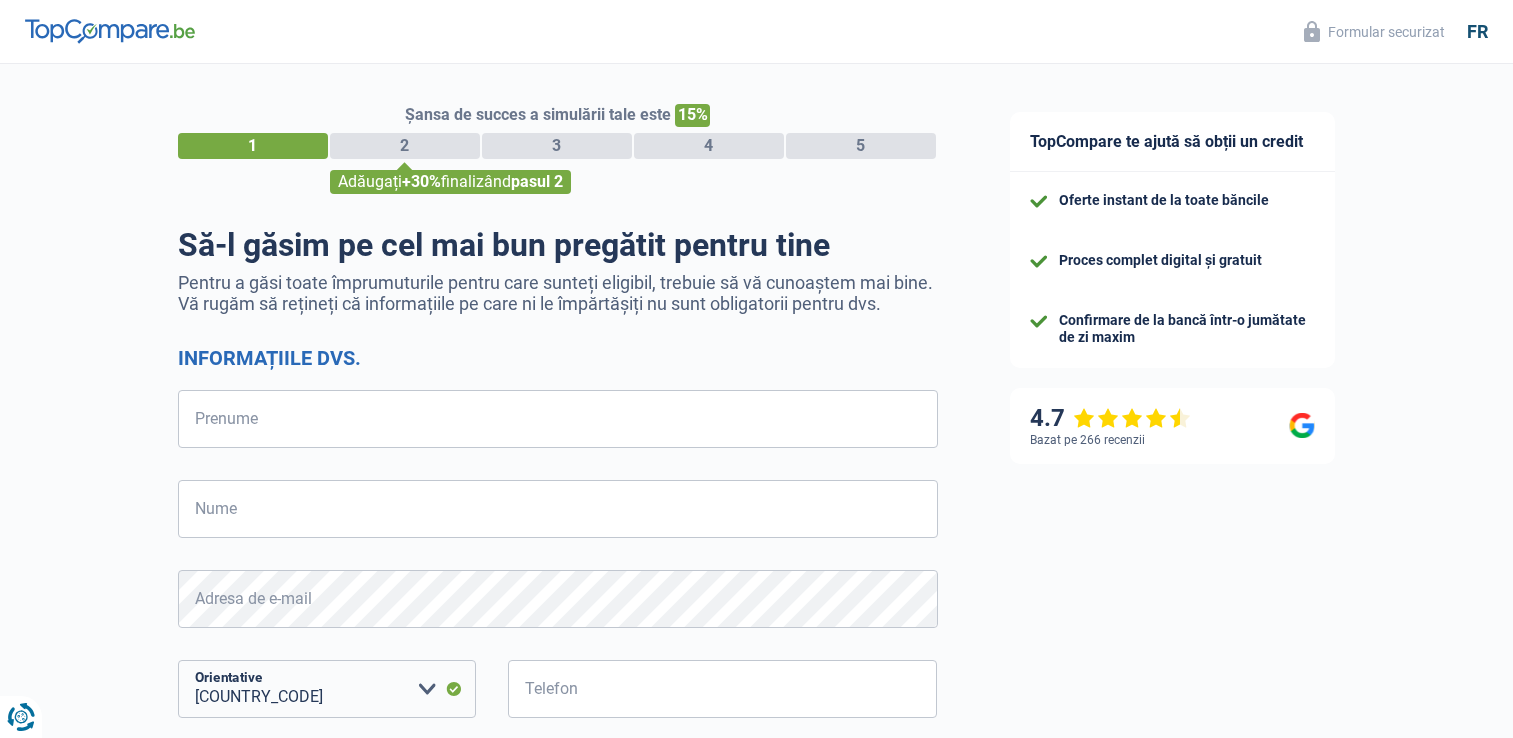 select on "32" 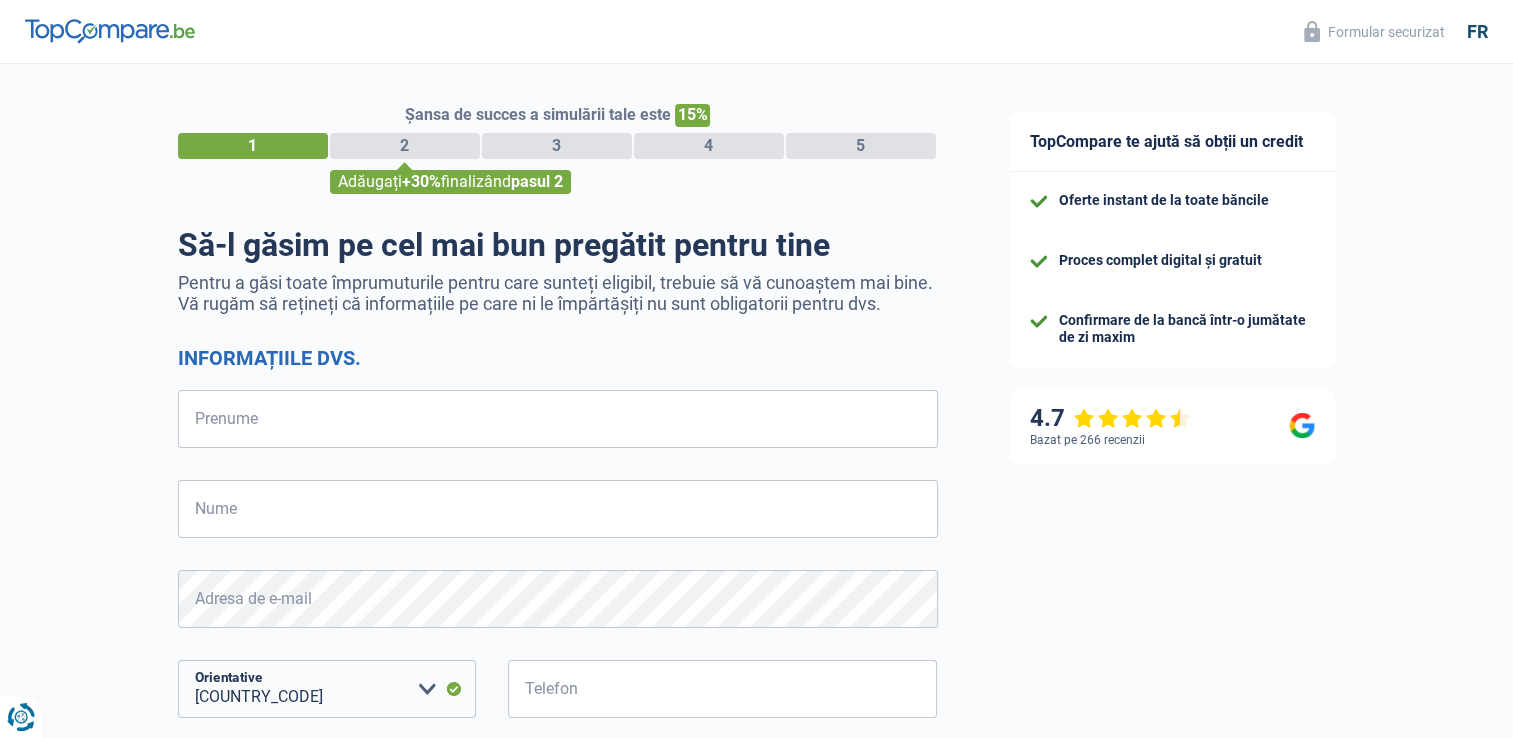 scroll, scrollTop: 0, scrollLeft: 0, axis: both 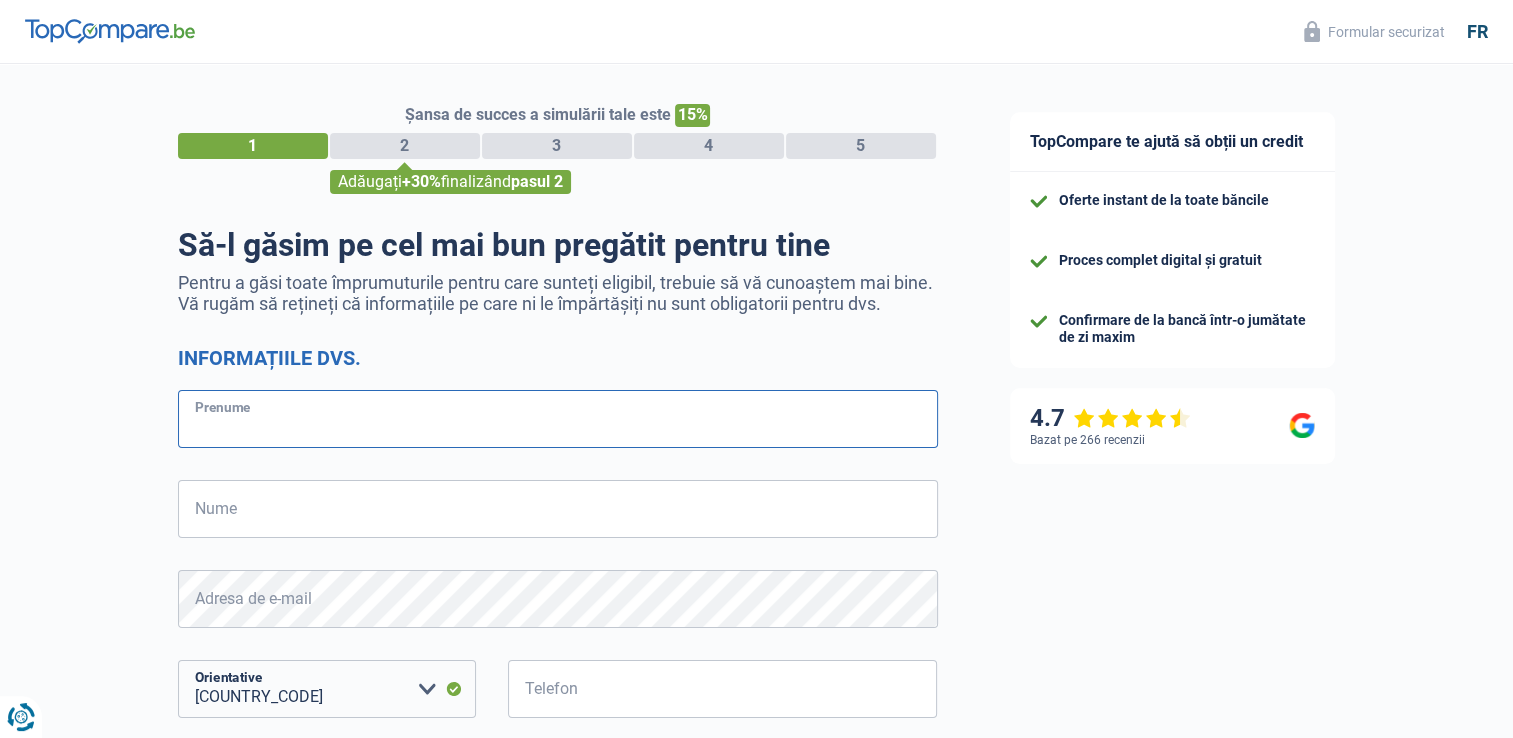 click on "Prenume" at bounding box center [558, 419] 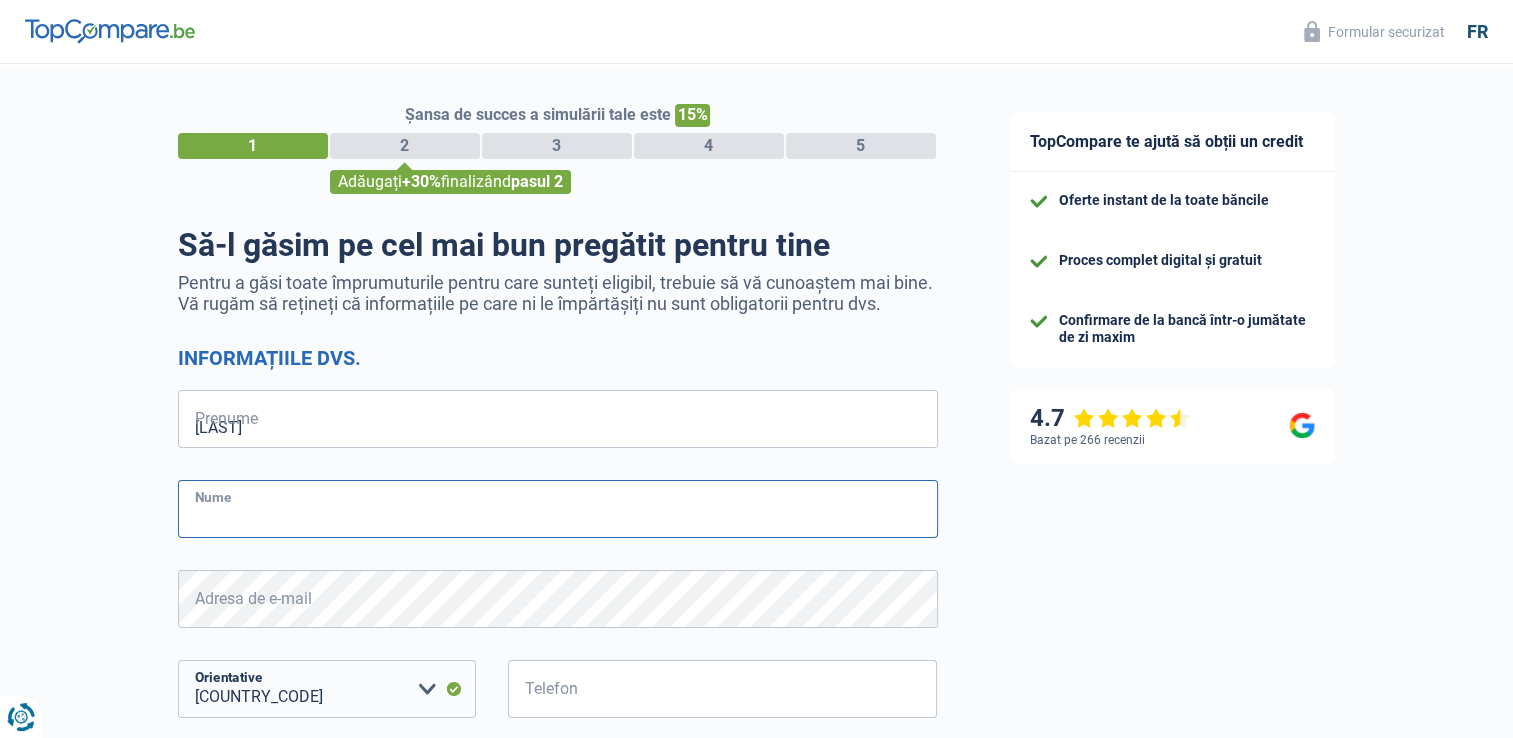 type on "[FIRST]" 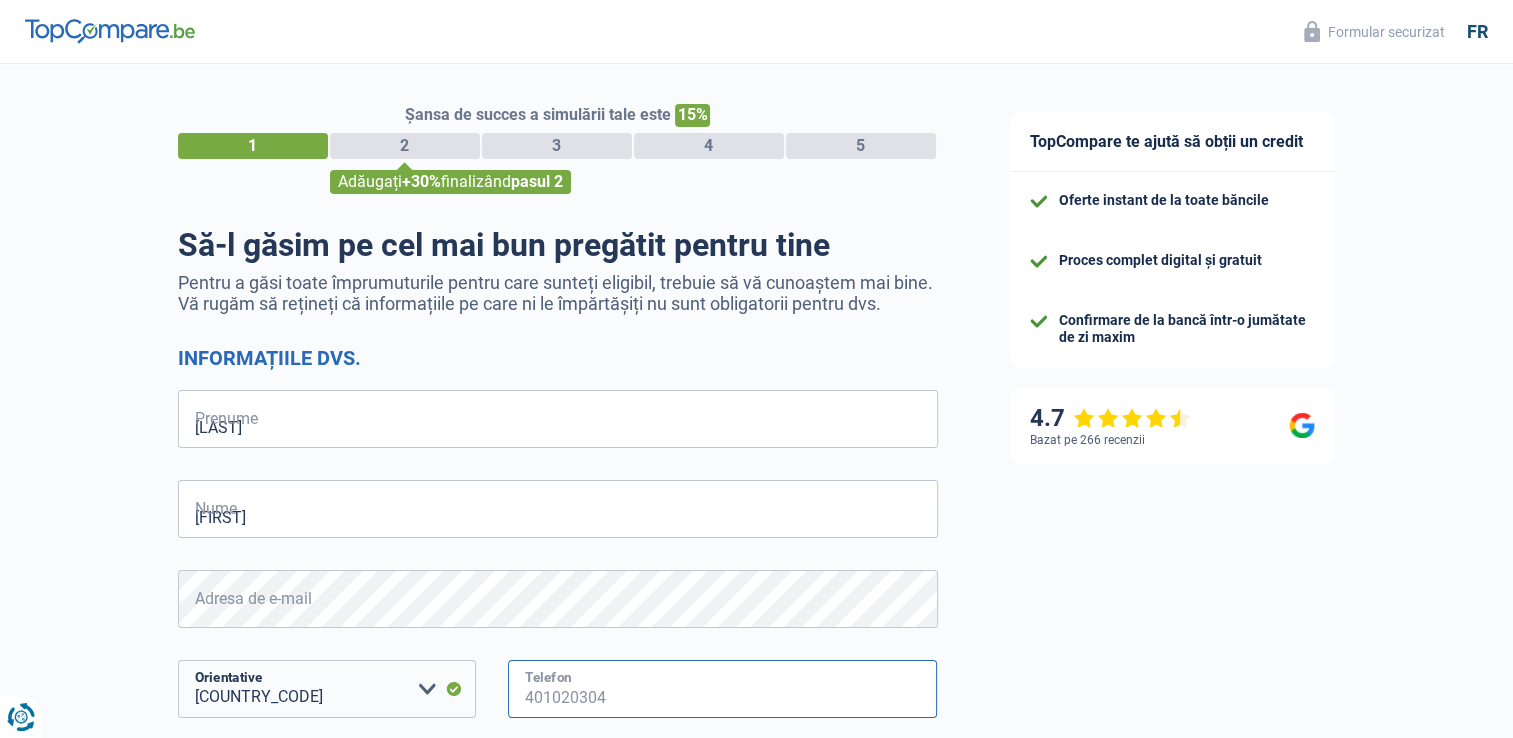 type on "[PHONE]" 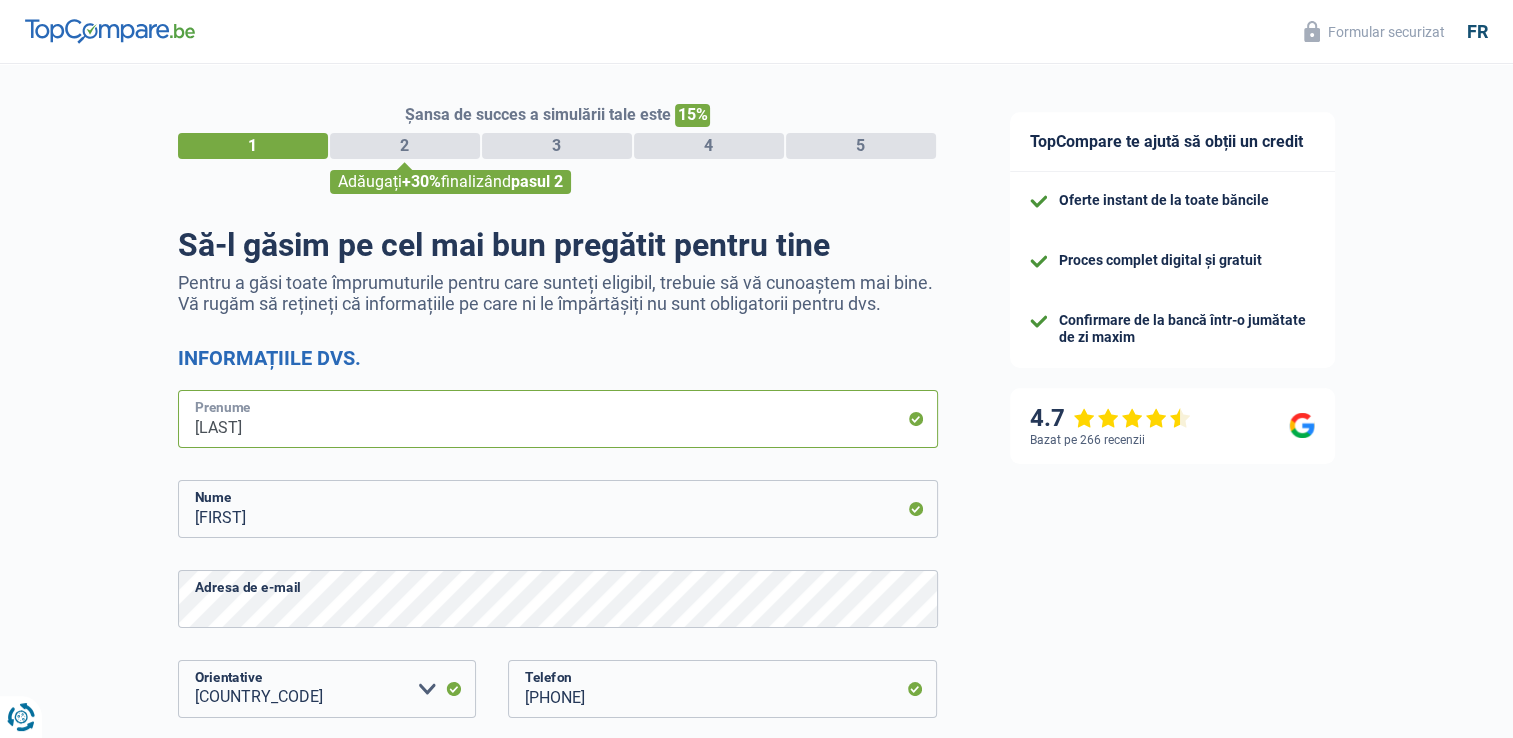 type on "[LAST]" 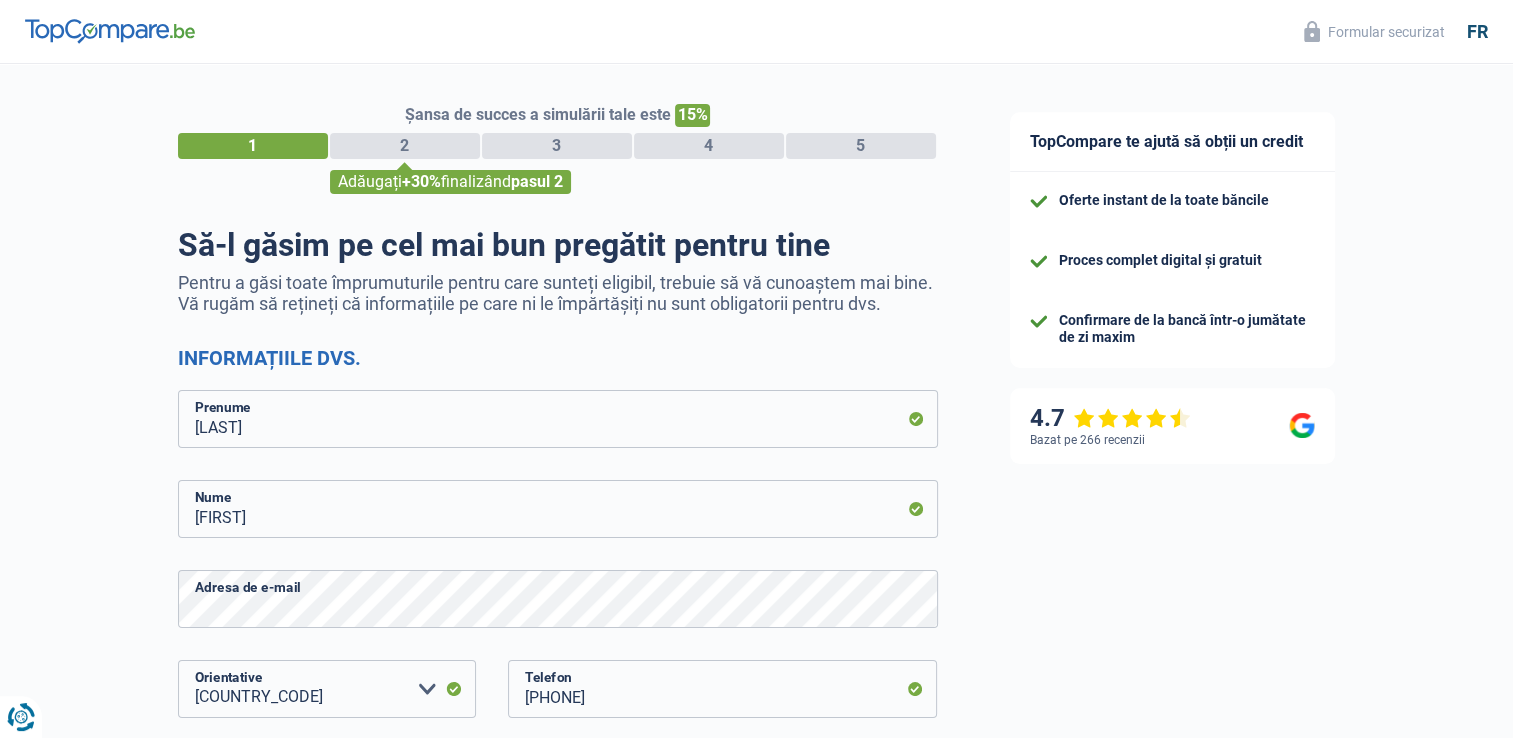 click on "Vous avez le contrôle de vos données
Nous utilisons des cookies, tout comme nos partenaires commerciaux, afin de collecter des informations sur vous à des fins diverses, notamment :
En cliquant sur « Accepter », vous donnez votre consentement à toutes les fins énoncées. Vous pouvez également choisir de spécifier les finalités auxquelles vous souhaitez donner votre consentement. Pour ce faire, il vous suffit de cocher la case située à côté de la finalité et d’appuyer sur « Enregistrer les paramètres ».
Vous pouvez à tout moment révoquer votre consentement en cliquant sur la petite icône située dans le coin inférieur gauche du site Internet. En savoir plus sur les cookies
Politique de confidentialité de Google
PHP _ga" 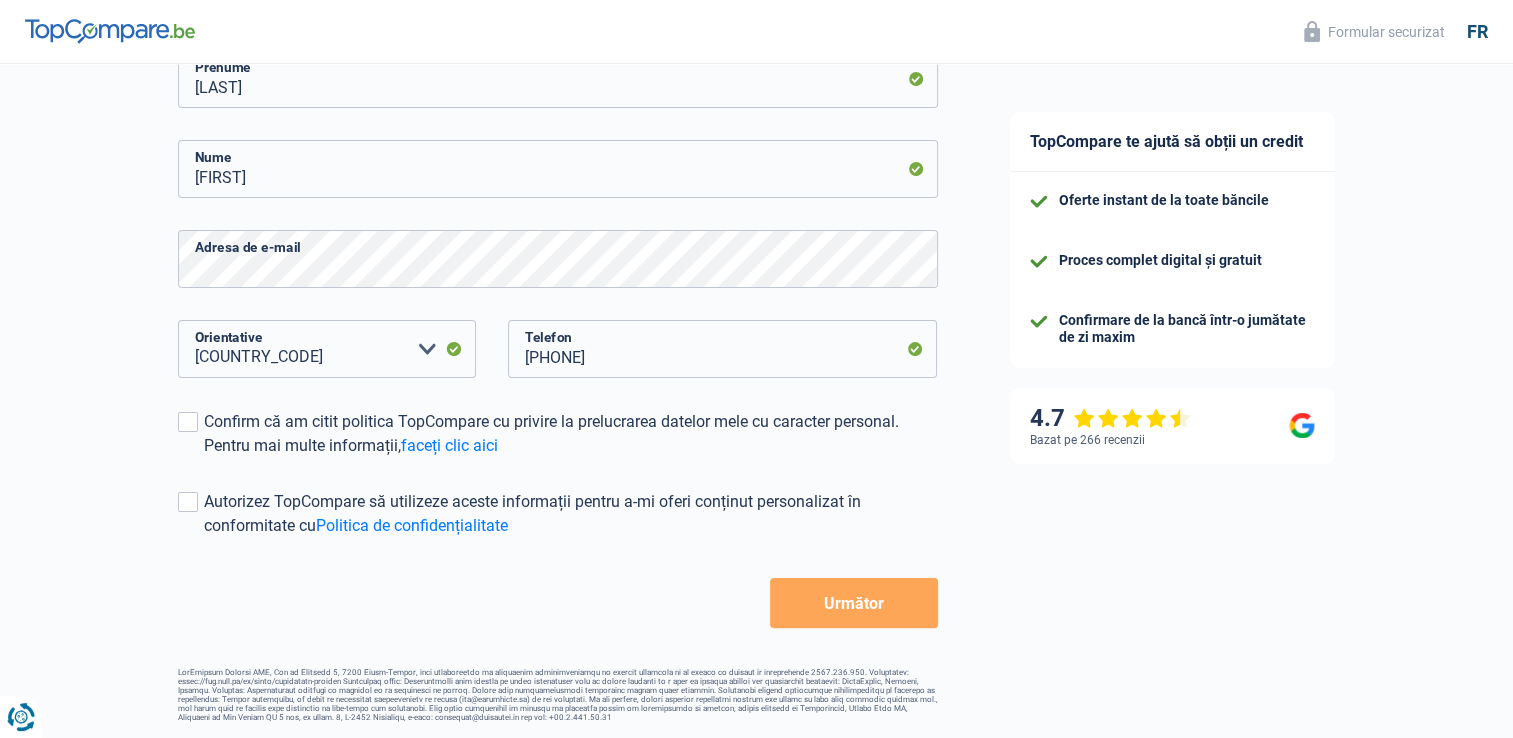 scroll, scrollTop: 349, scrollLeft: 0, axis: vertical 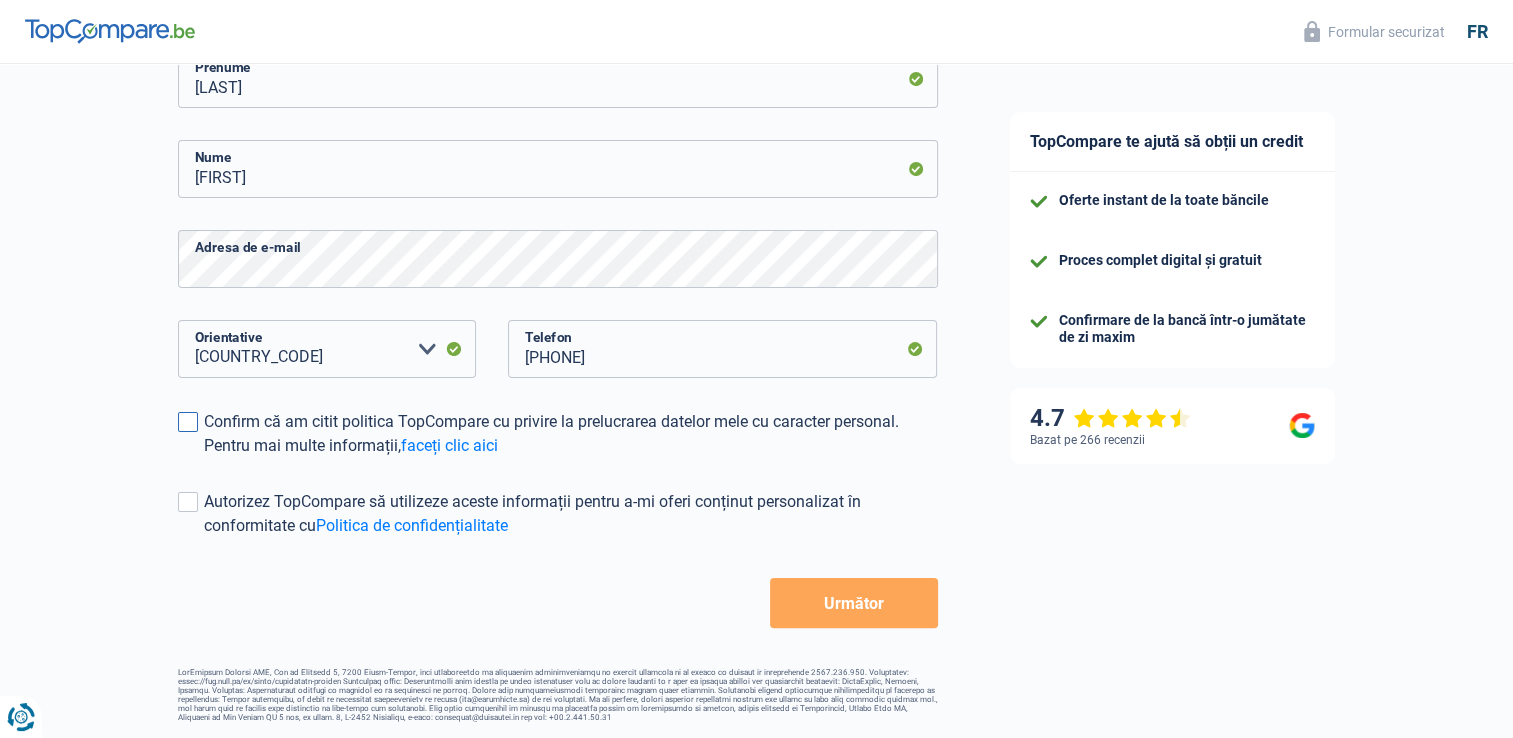 click at bounding box center [188, 422] 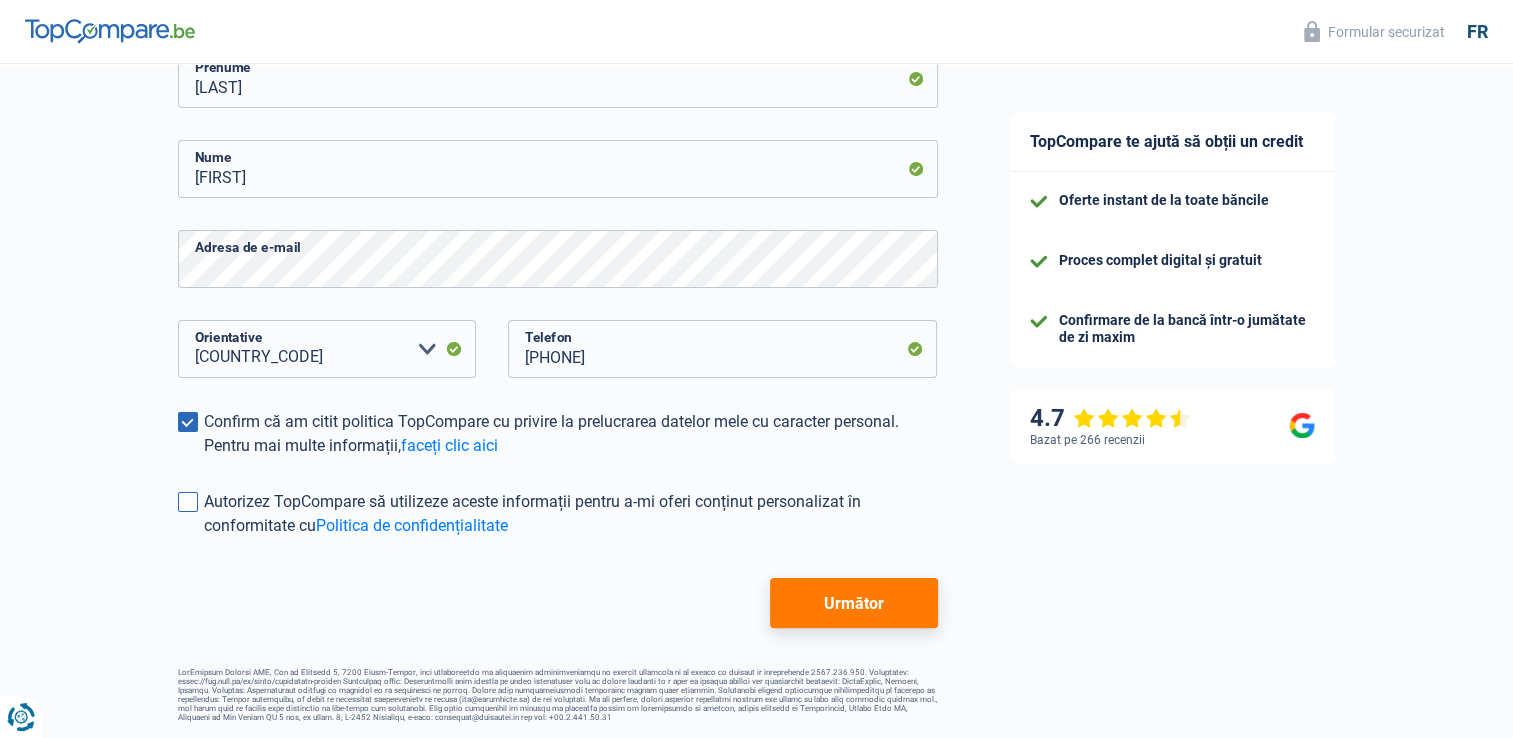 click at bounding box center (188, 502) 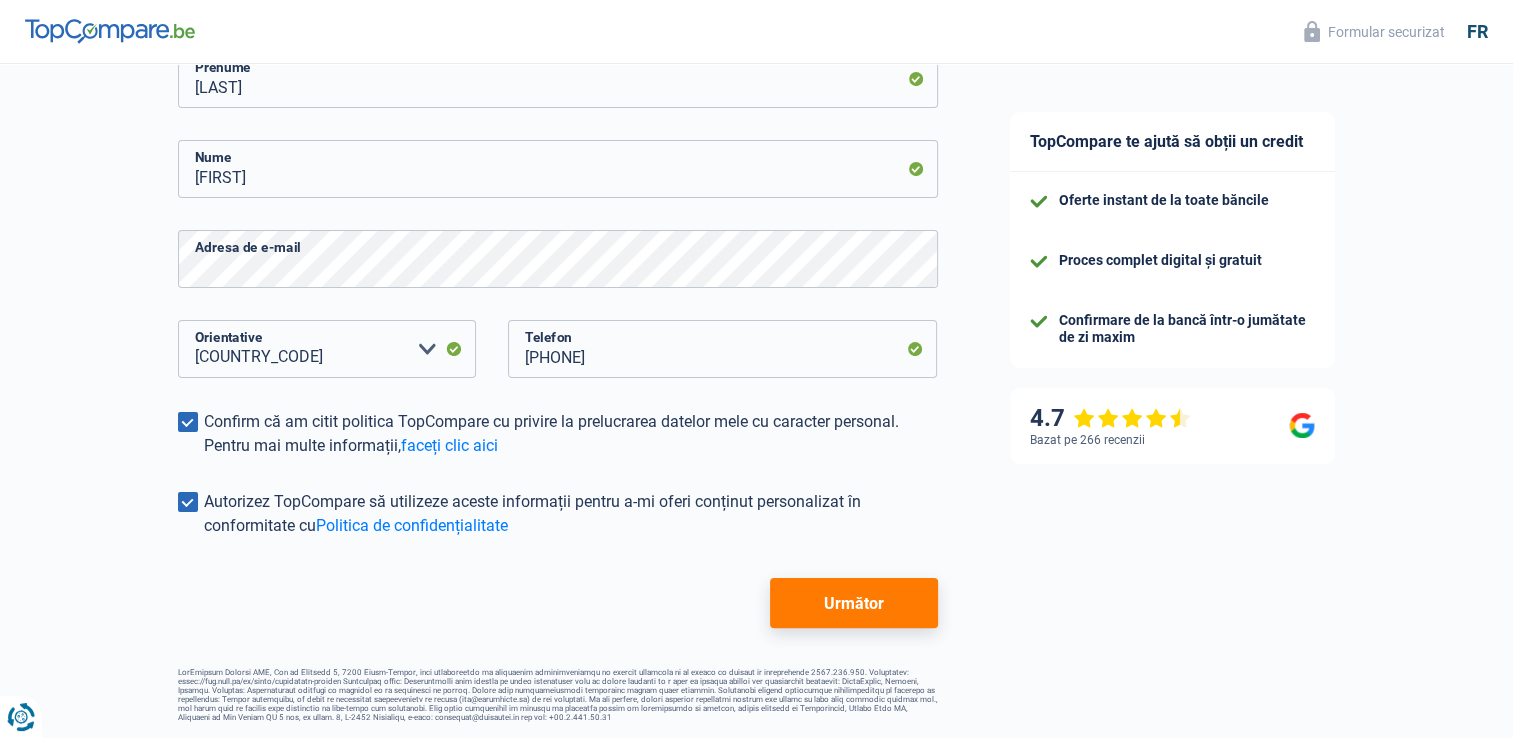 click on "Următor" at bounding box center [853, 603] 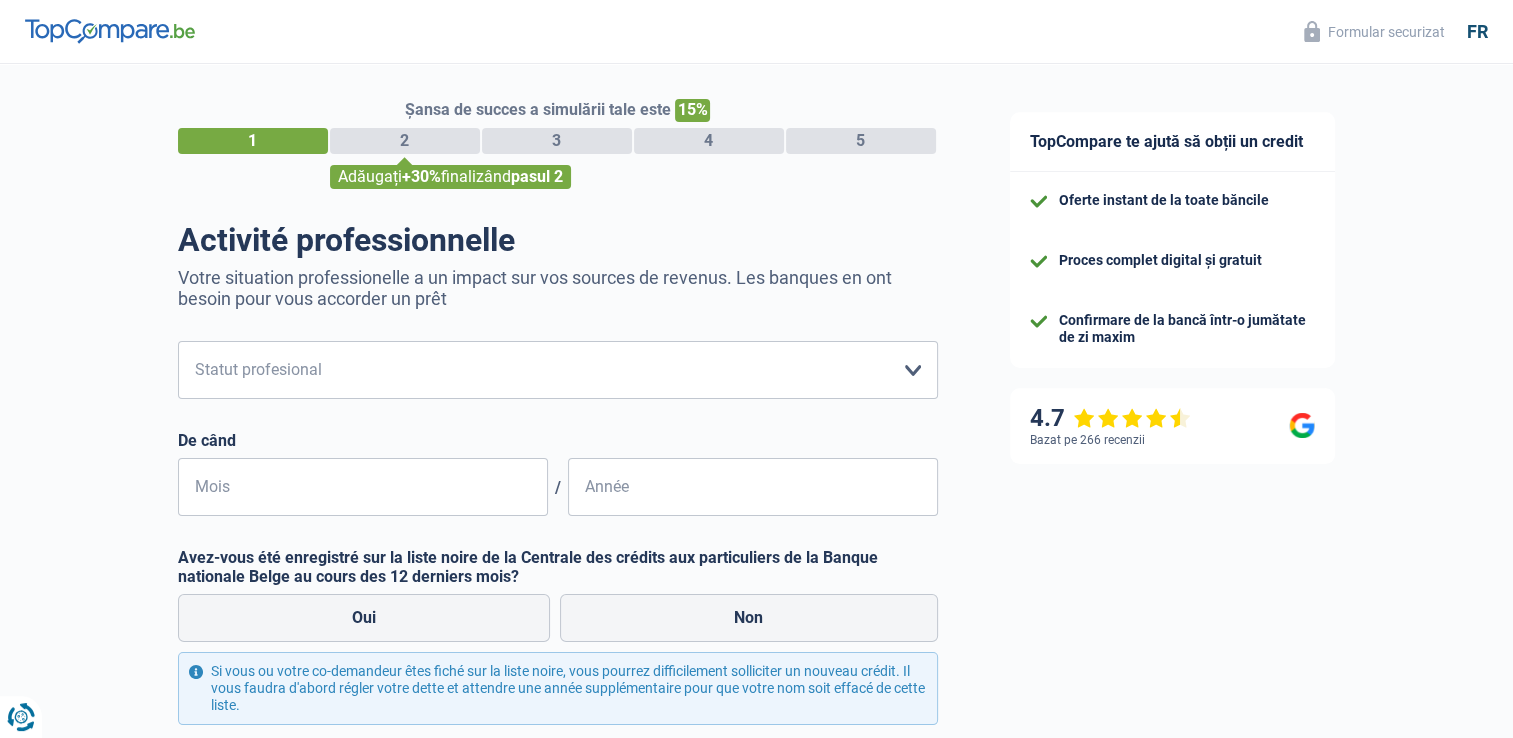 scroll, scrollTop: 0, scrollLeft: 0, axis: both 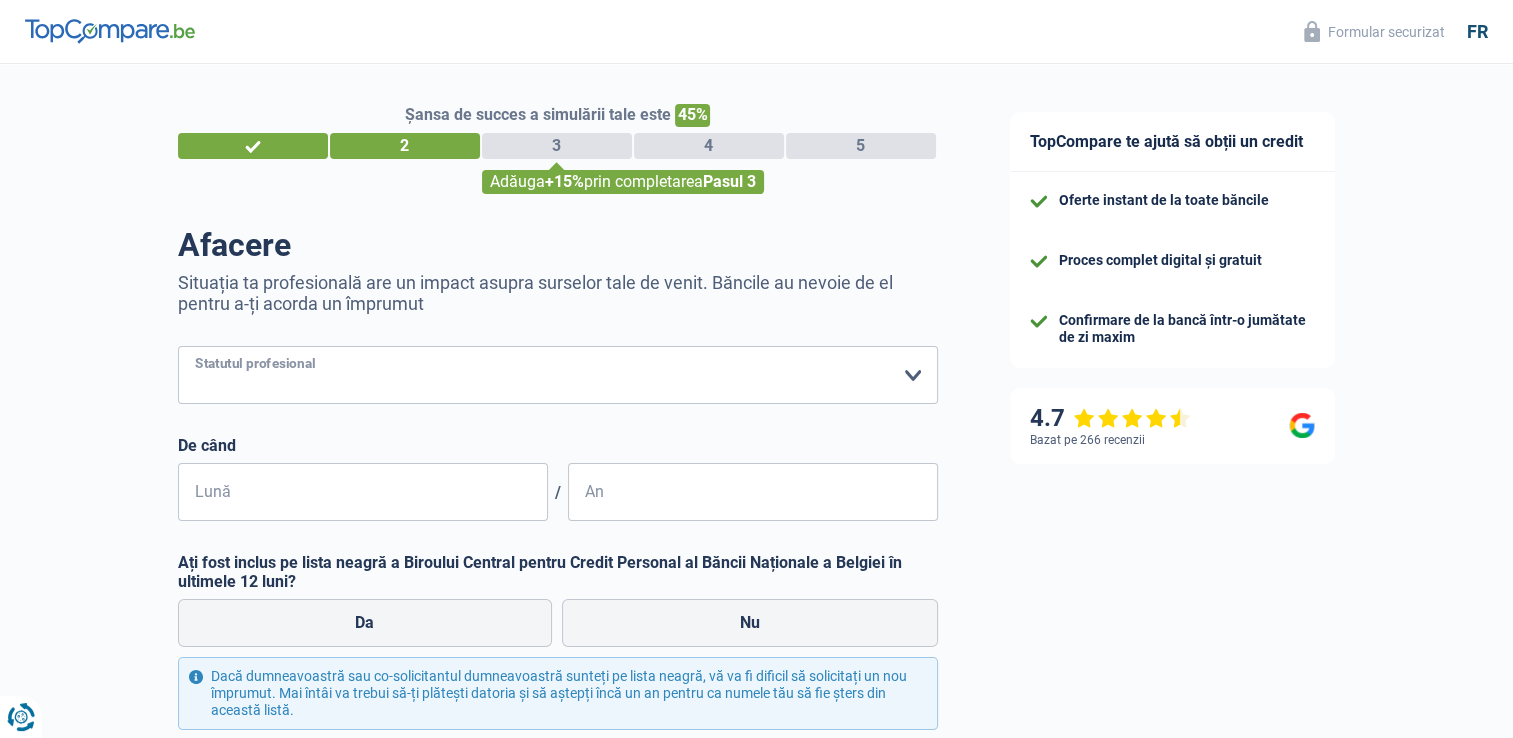 click on "Muncitor Angajat privat Angajat public Invalid Independent Pensionar Șomer Reciproc Casnică Fără profesie Beneficiar Securitate/Integrare Socială (FPS Securitate Socială, CPAS) Student Profesionist Comerciant Rentier Pensionar timpuriu  Vă rugăm să selectați o opțiune" at bounding box center (558, 375) 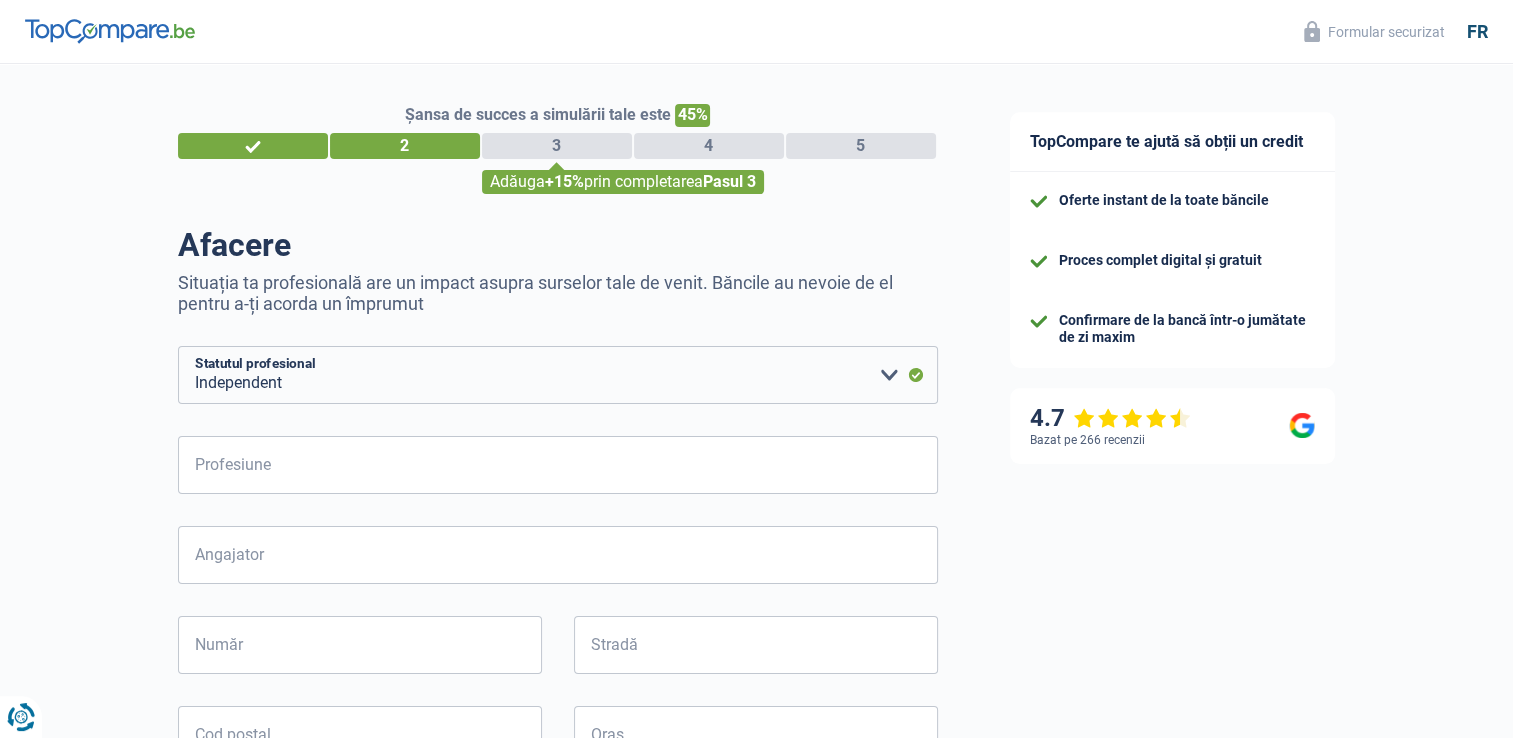 click on "Șansa de succes a simulării tale este
45%
1
2
3
4
5
Adăuga  +15%  prin completarea Pasul 3    Afacere     Situația ta profesională are un impact asupra surselor tale de venit. Băncile au nevoie de el pentru a-ți acorda un împrumut      Muncitor Angajat privat Angajat public Invalid Independent Pensionar Șomer Reciproc Casnică Fără profesie Beneficiar Securitate/Integrare Socială (FPS Securitate Socială, CPAS) Student Profesionist Comerciant Rentier Pensionar timpuriu  Vă rugăm să selectați o opțiune     Statutul profesional               Profesiune      Tous les champs sont obligatoires. Veuillez fournir une réponse plus longue            Angajator                 Număr               Stradă" at bounding box center (487, 804) 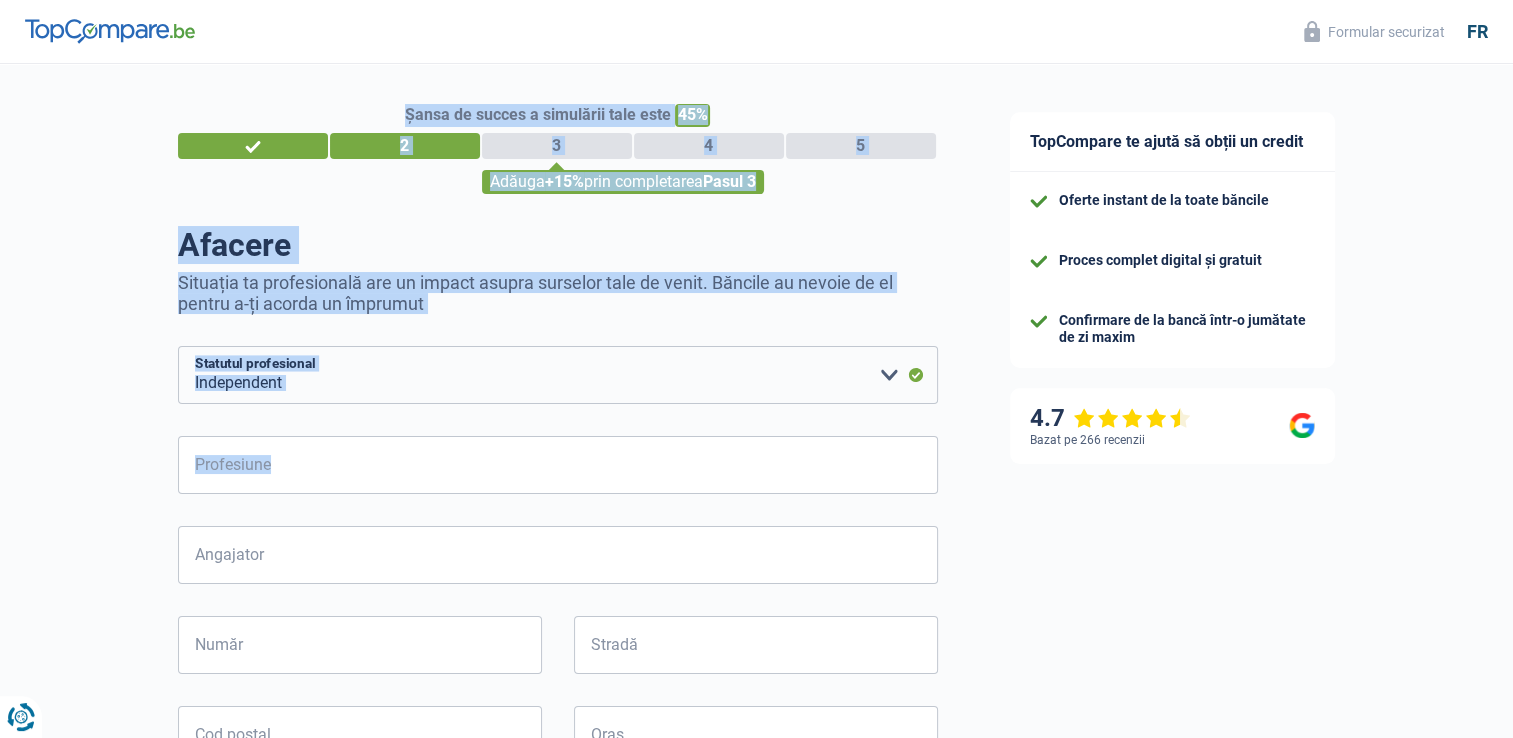 drag, startPoint x: 41, startPoint y: 530, endPoint x: 508, endPoint y: -66, distance: 757.16907 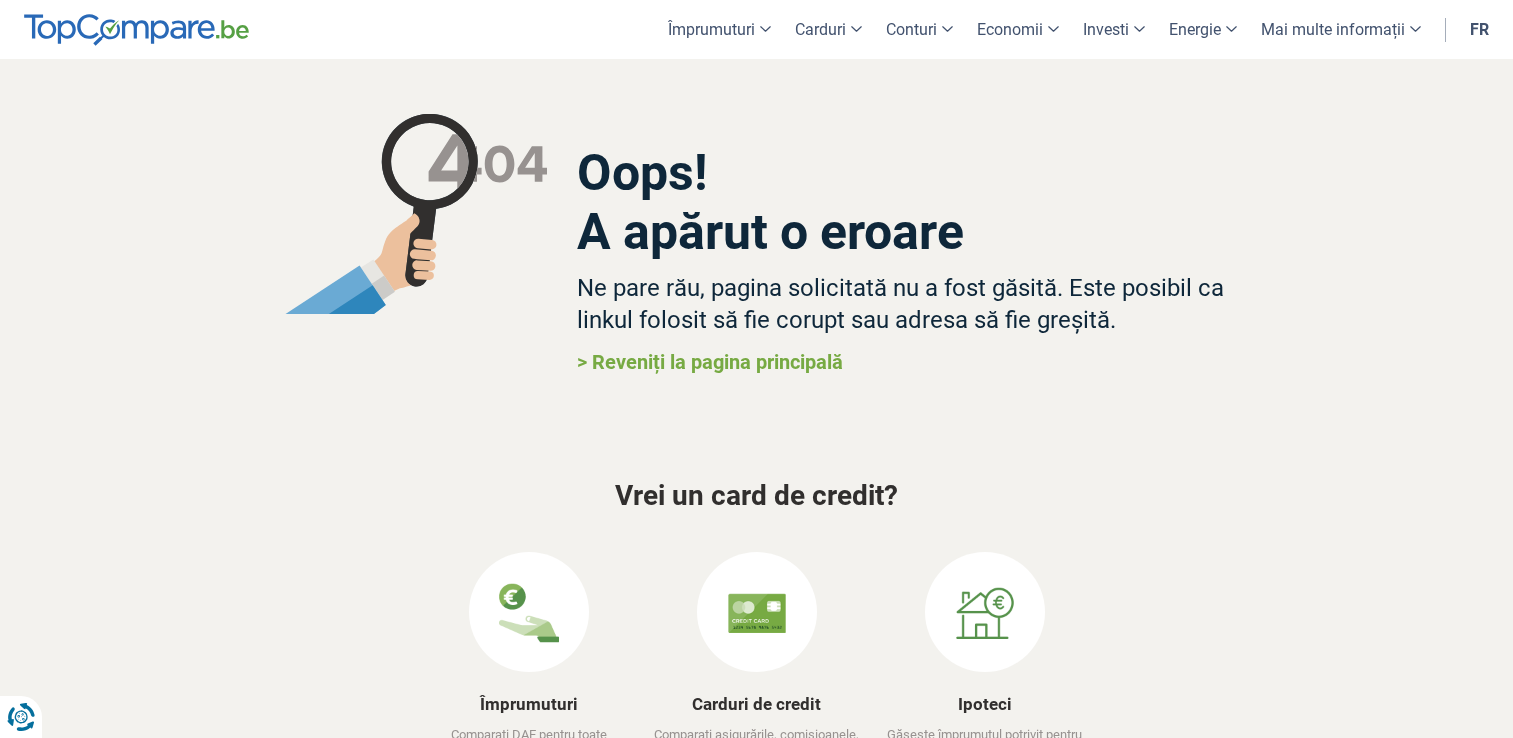 scroll, scrollTop: 0, scrollLeft: 0, axis: both 